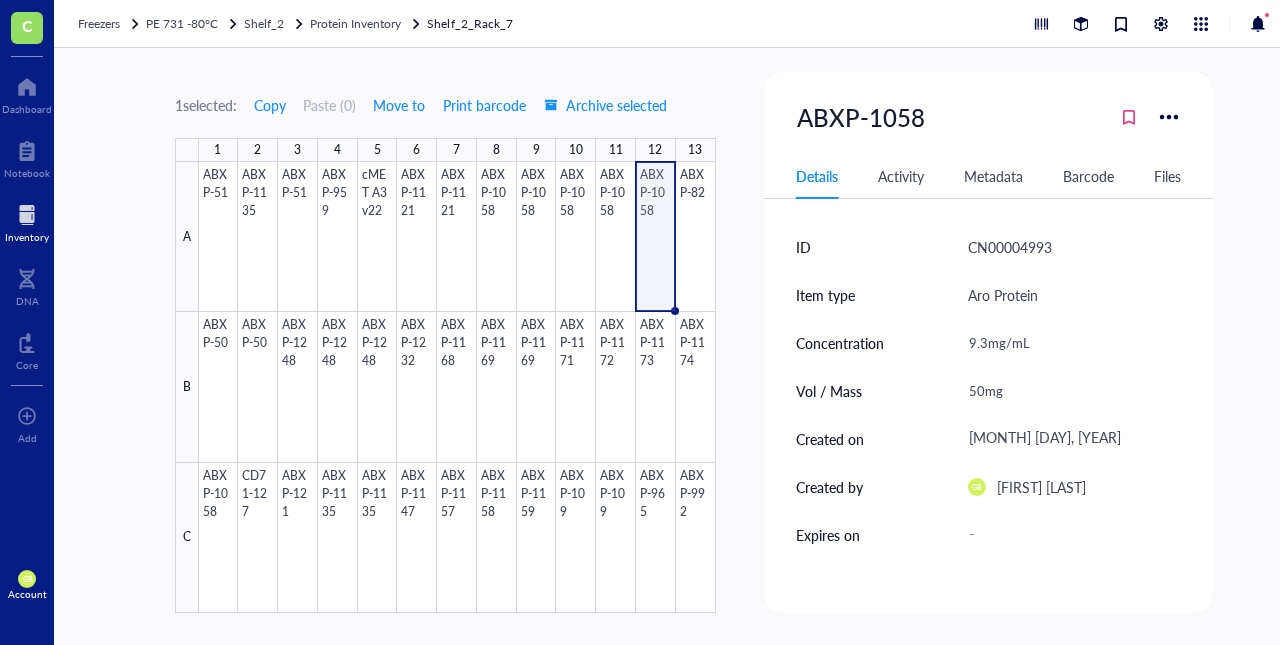 scroll, scrollTop: 0, scrollLeft: 0, axis: both 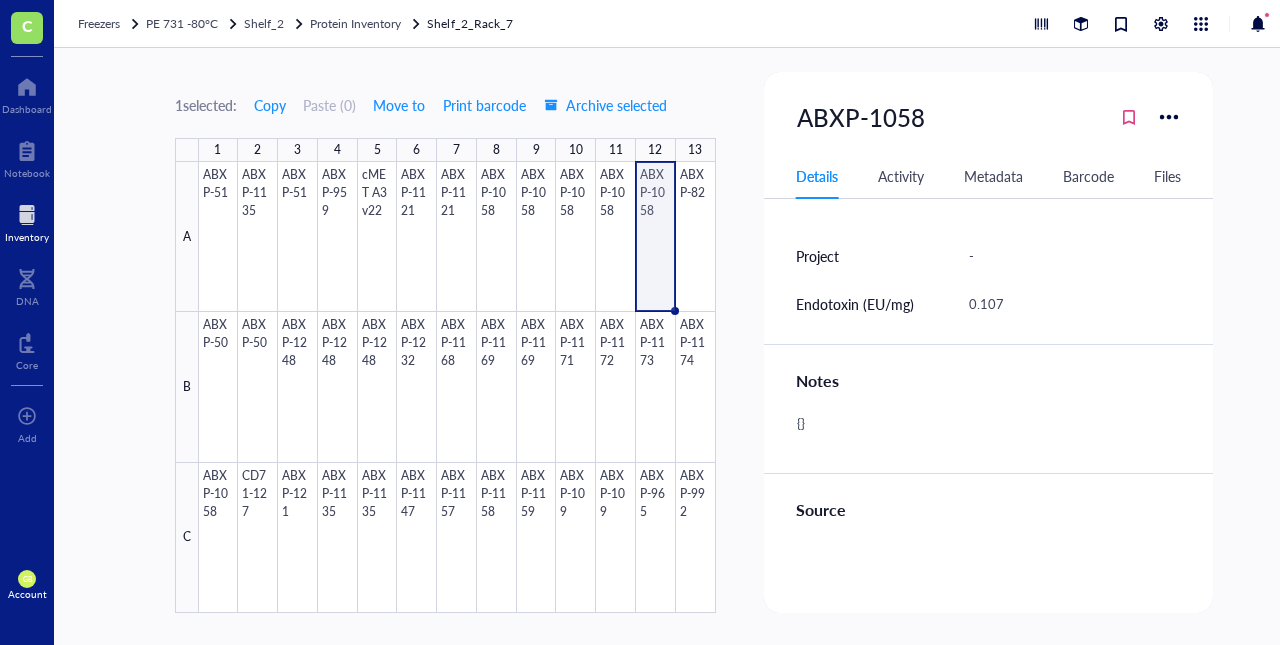 click at bounding box center [27, 215] 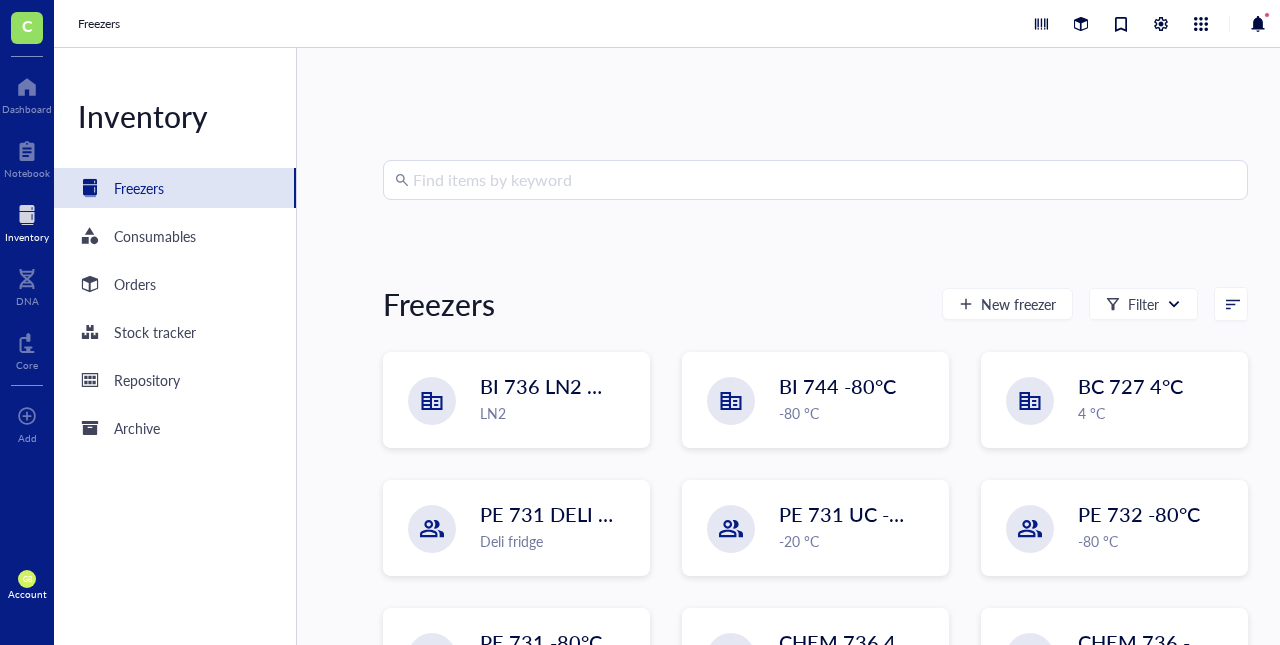 click at bounding box center (824, 180) 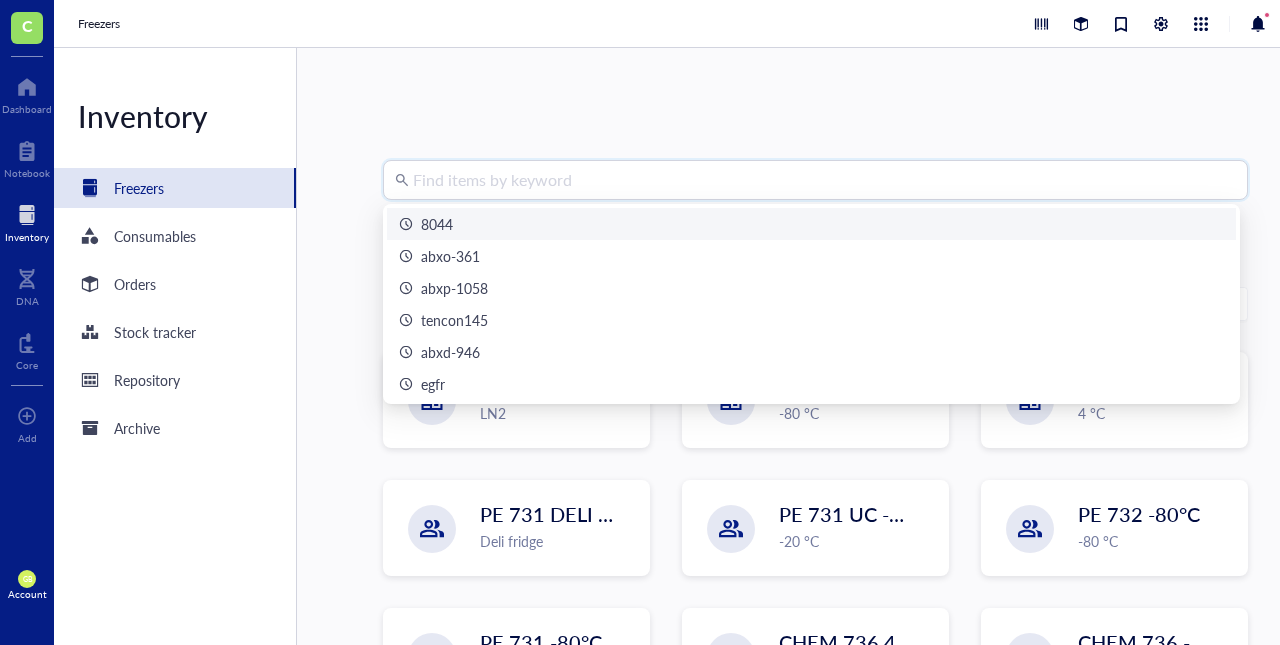 paste on "EGFR(ABX920 E54C )-G11" 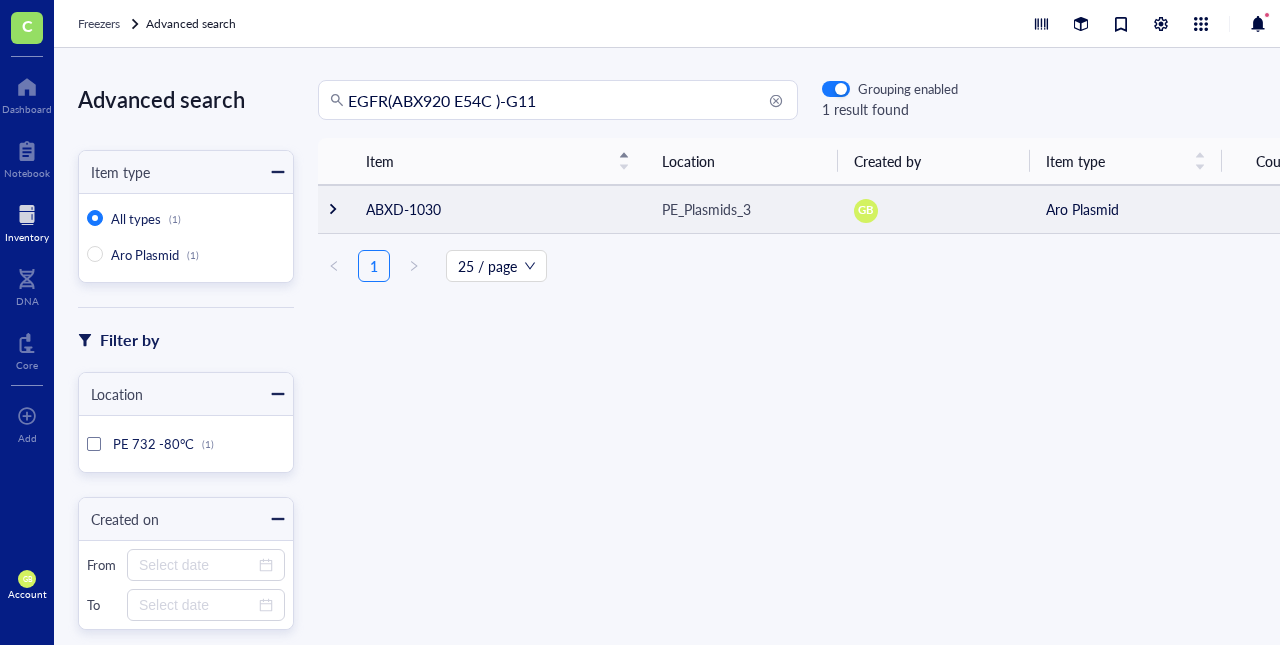 click at bounding box center [334, 209] 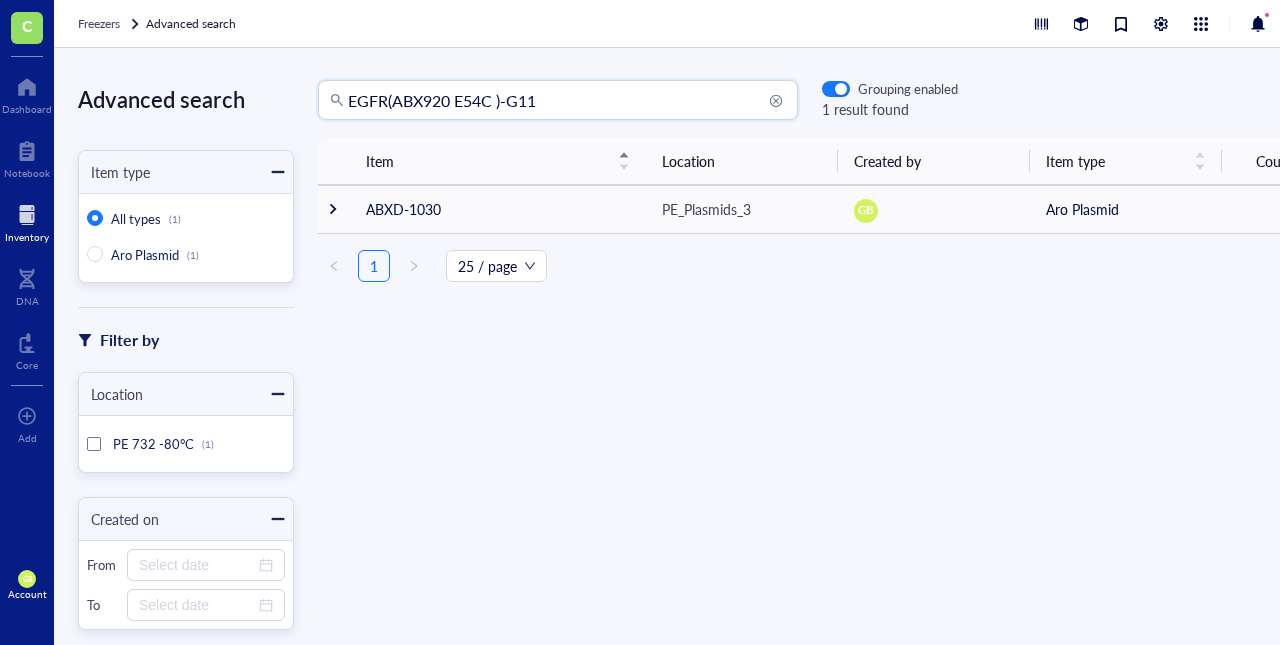 drag, startPoint x: 394, startPoint y: 93, endPoint x: 276, endPoint y: 95, distance: 118.016945 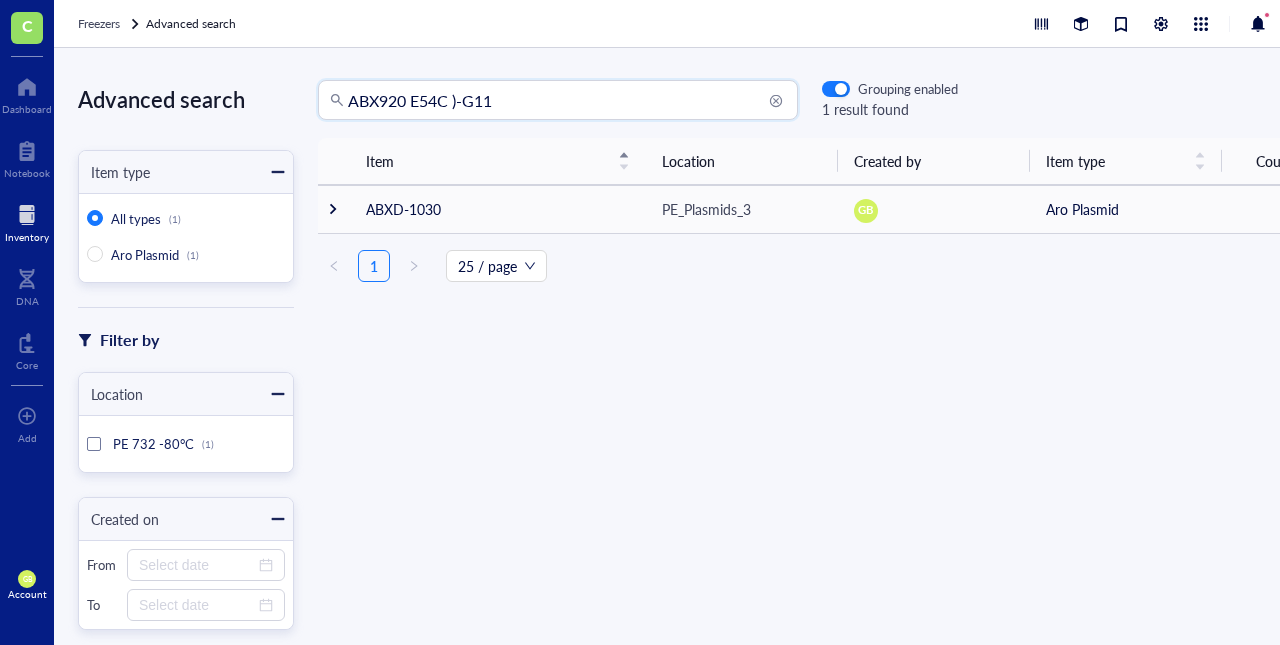 drag, startPoint x: 467, startPoint y: 98, endPoint x: 290, endPoint y: 95, distance: 177.02542 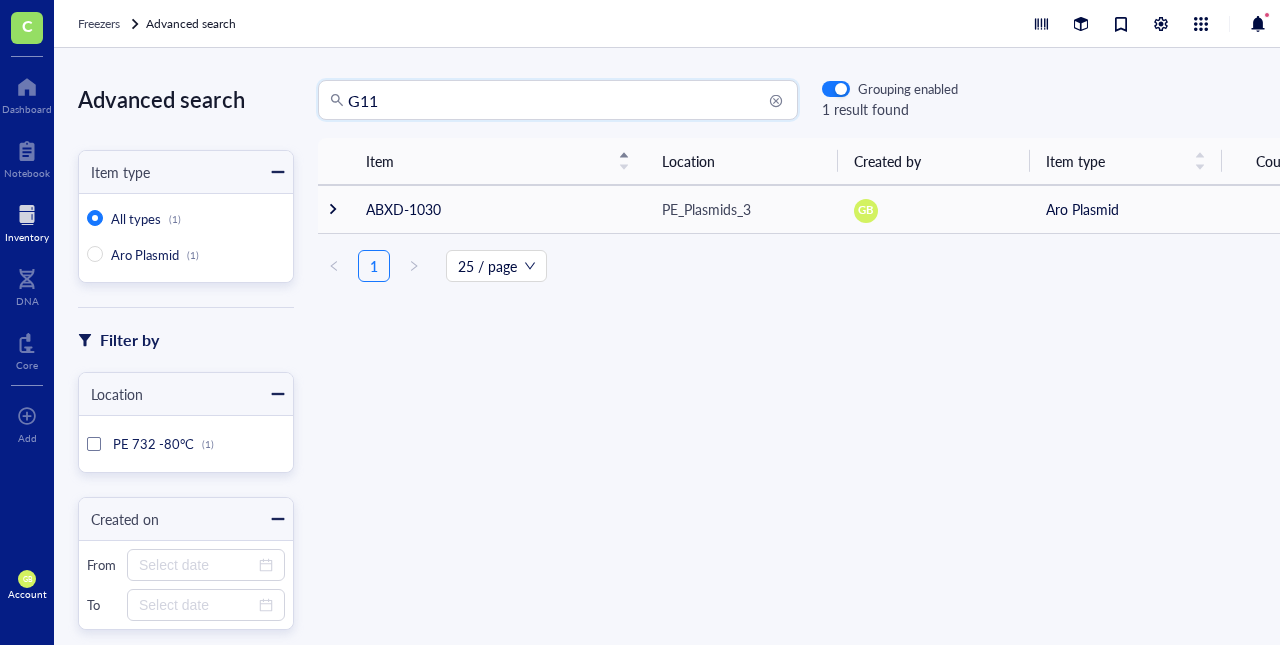 click on "G11" at bounding box center [567, 100] 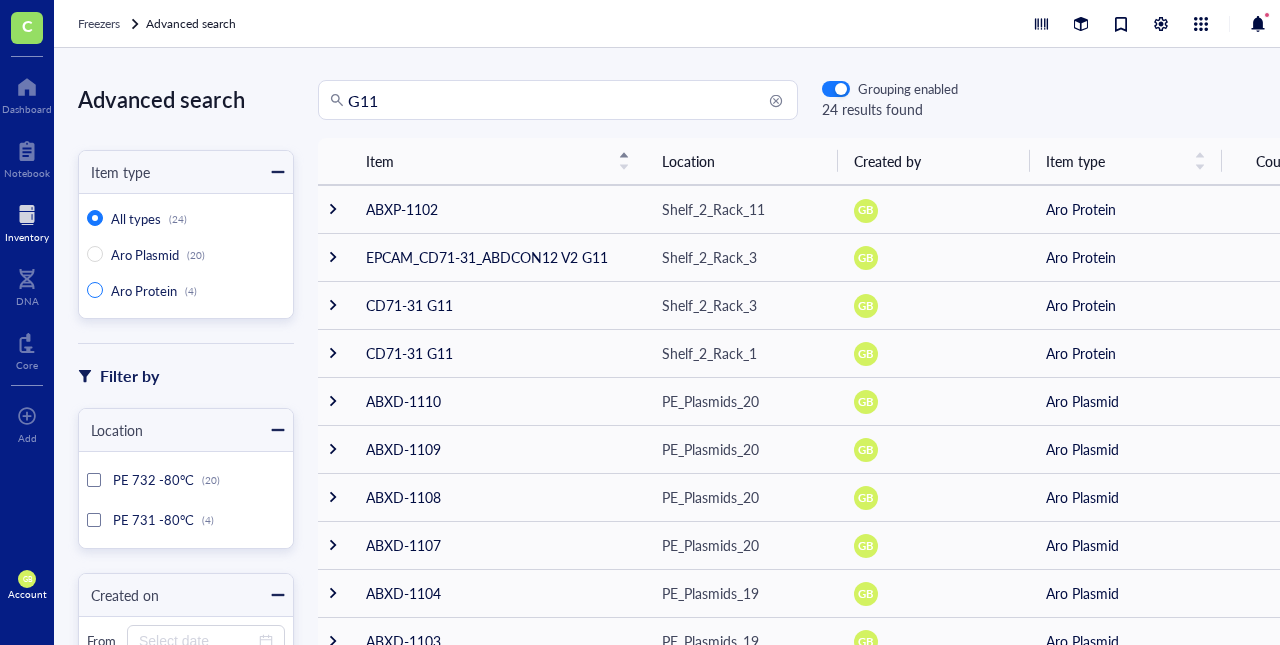 click on "Aro Protein" at bounding box center [144, 290] 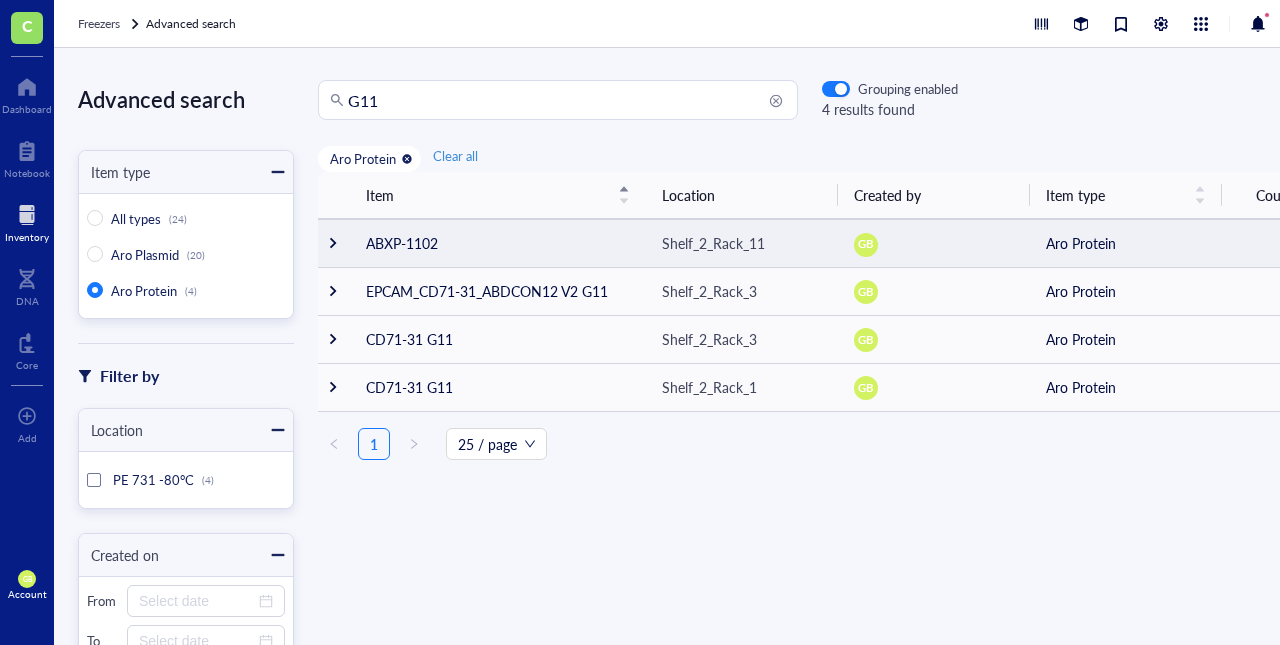 click at bounding box center (333, 243) 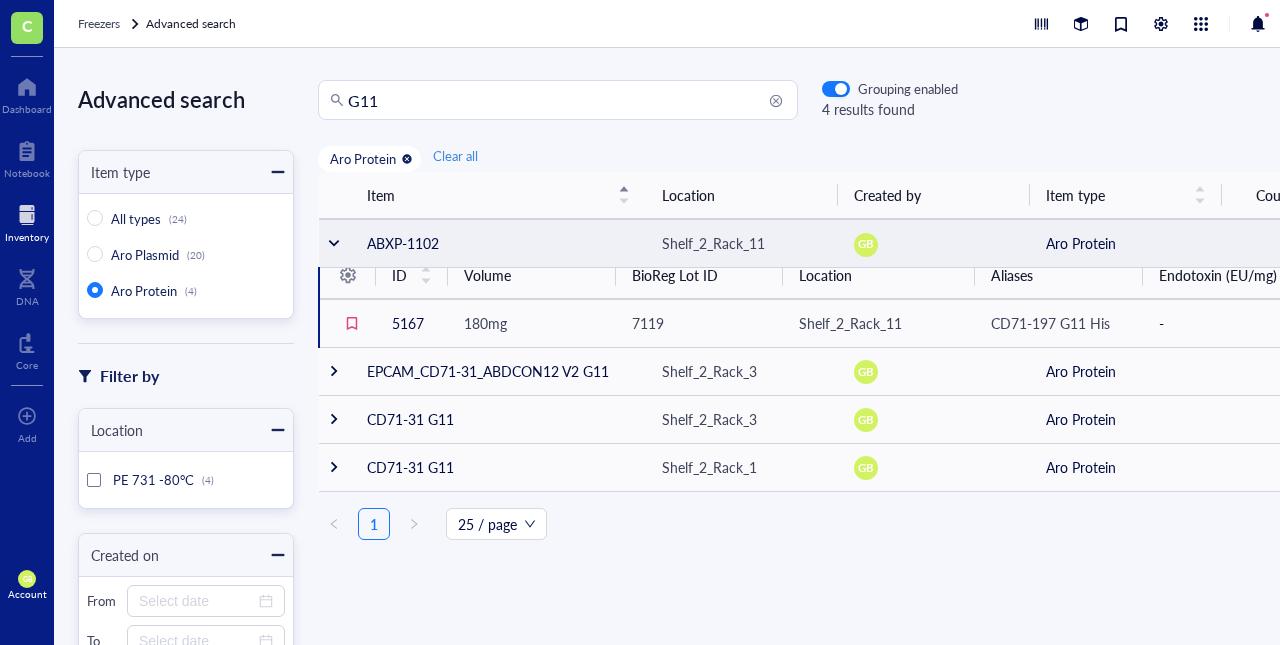 click on "Item Location Created by Item type Count ABXP-1102 Shelf_2_Rack_11 GB Aro Protein 1 ID Volume BioReg Lot ID Location Aliases Endotoxin (EU/mg) 5167 180mg 7119 Shelf_2_Rack_11 CD71-197 G11 His
- EPCAM_CD71-31_ABDCON12 V2 G11 Shelf_2_Rack_3 GB Aro Protein 1 CD71-31 G11 Shelf_2_Rack_3 GB Aro Protein 1 CD71-31 G11 Shelf_2_Rack_1 GB Aro Protein 1 1 25 / page" at bounding box center [814, 356] 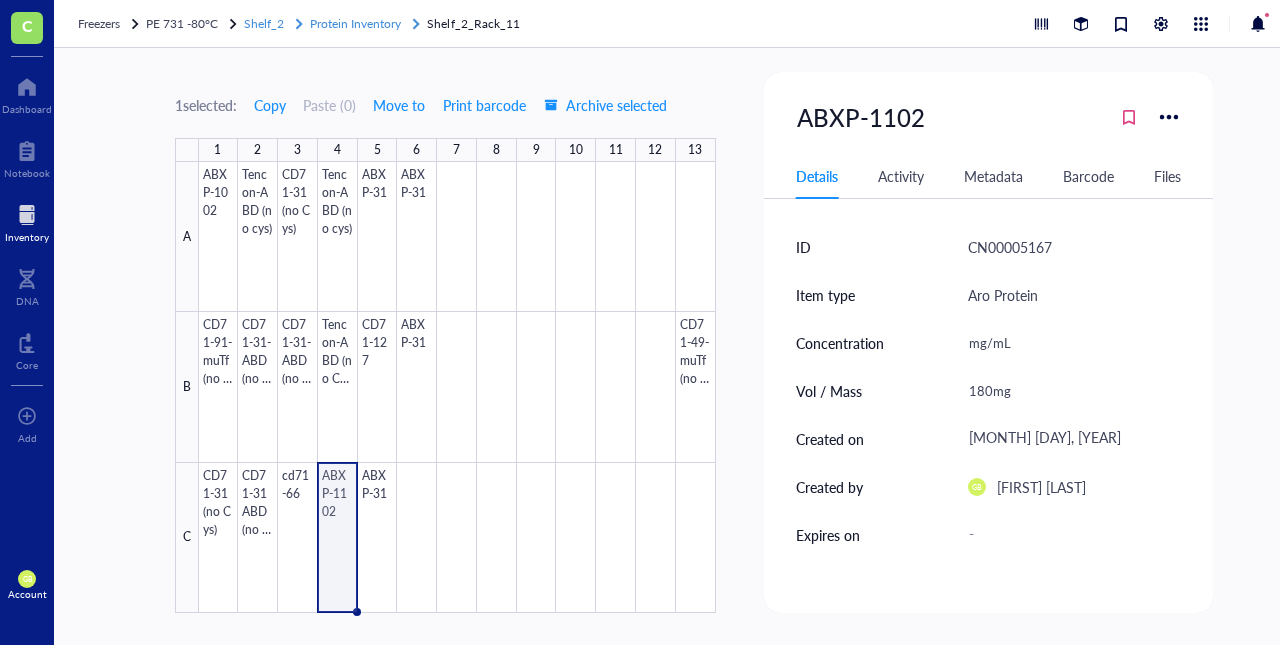 click on "Protein Inventory" at bounding box center (355, 23) 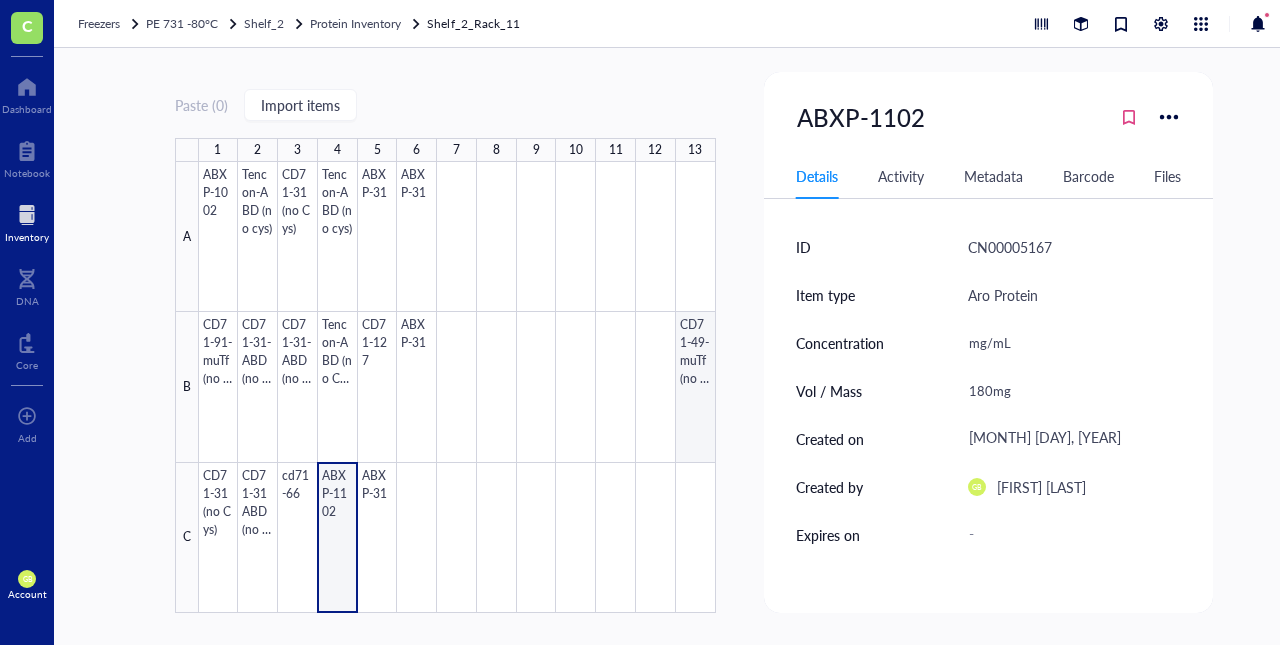 click at bounding box center [457, 387] 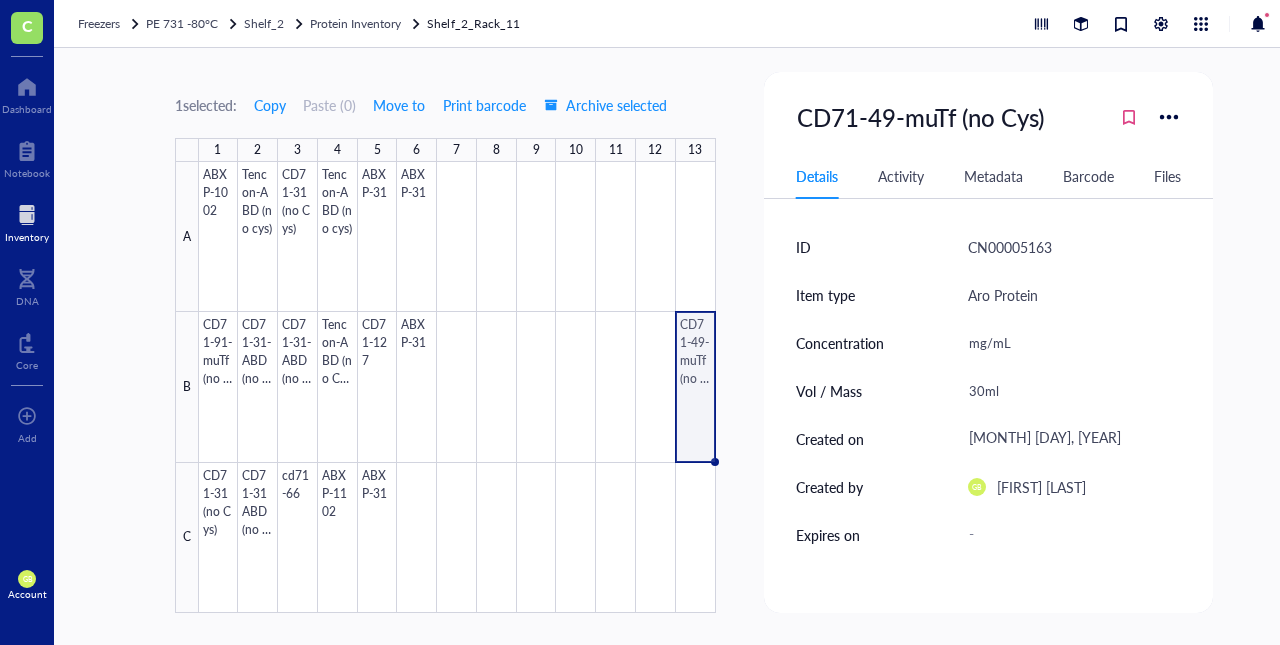 click at bounding box center [27, 215] 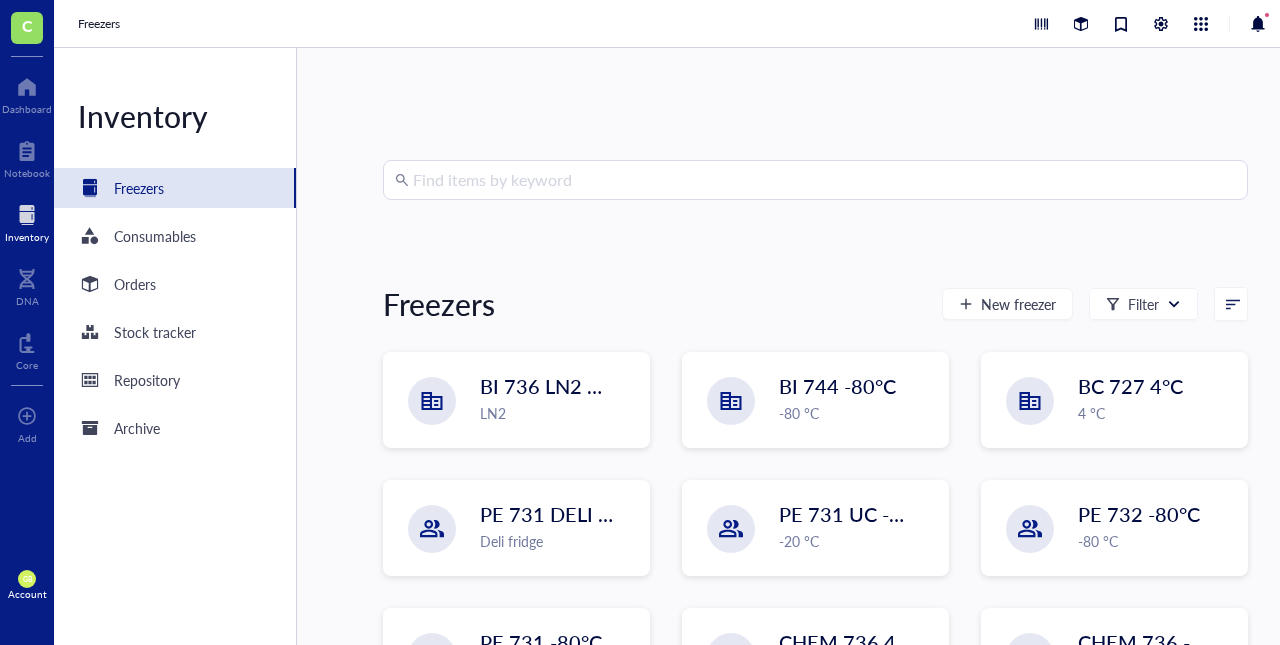 click at bounding box center (824, 180) 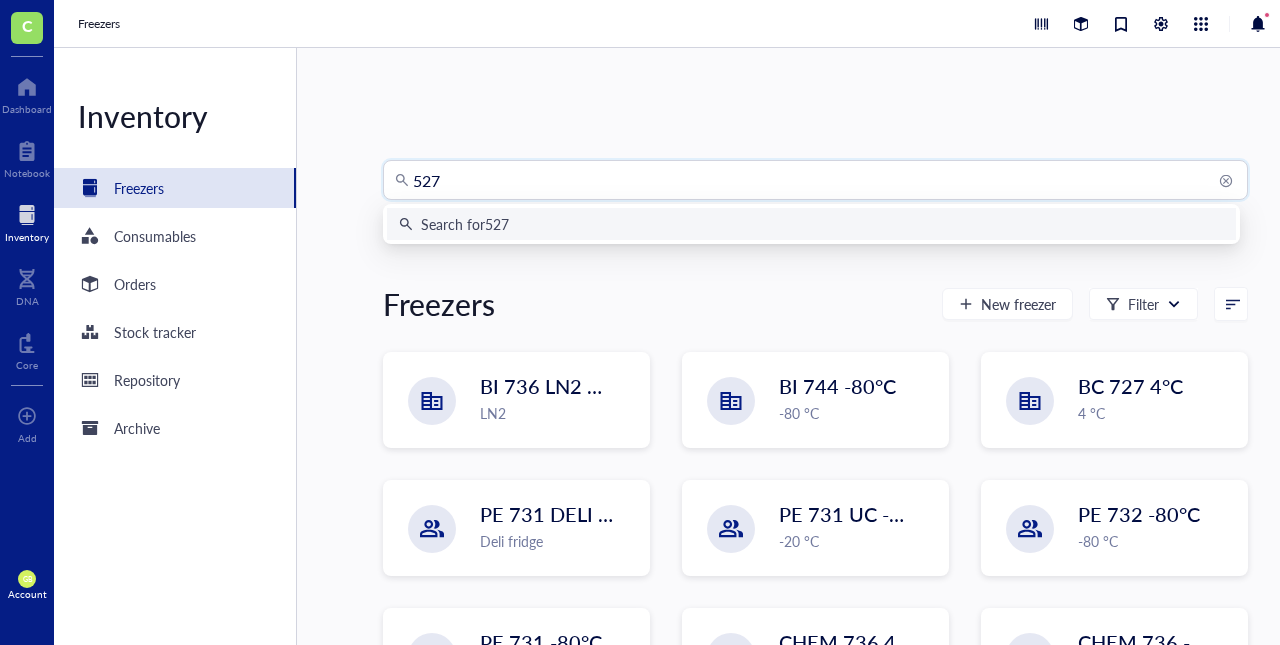 type on "5272" 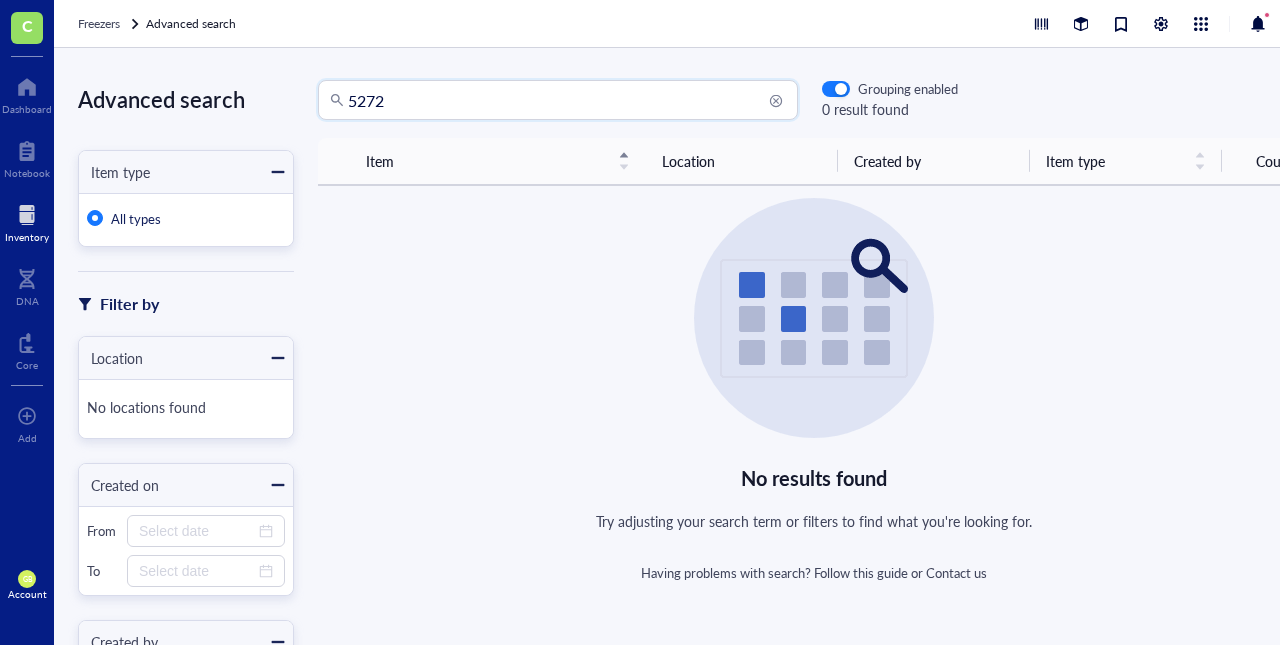 drag, startPoint x: 430, startPoint y: 95, endPoint x: 290, endPoint y: 109, distance: 140.69826 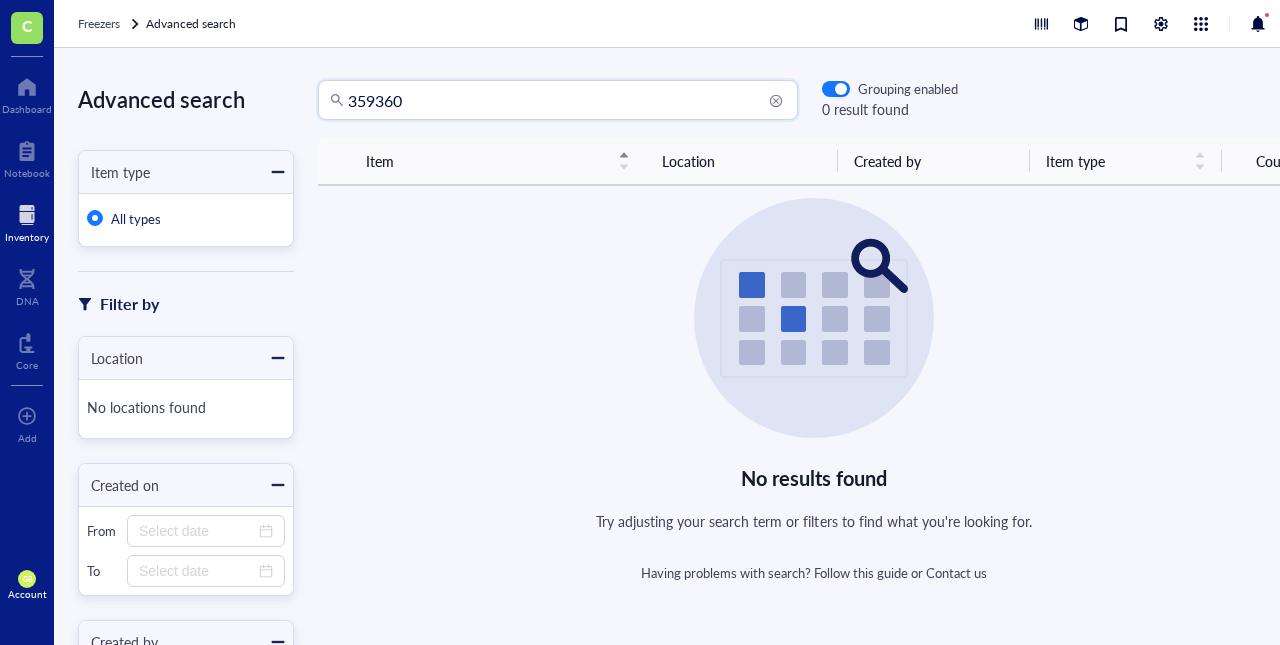 click on "359360" at bounding box center (567, 100) 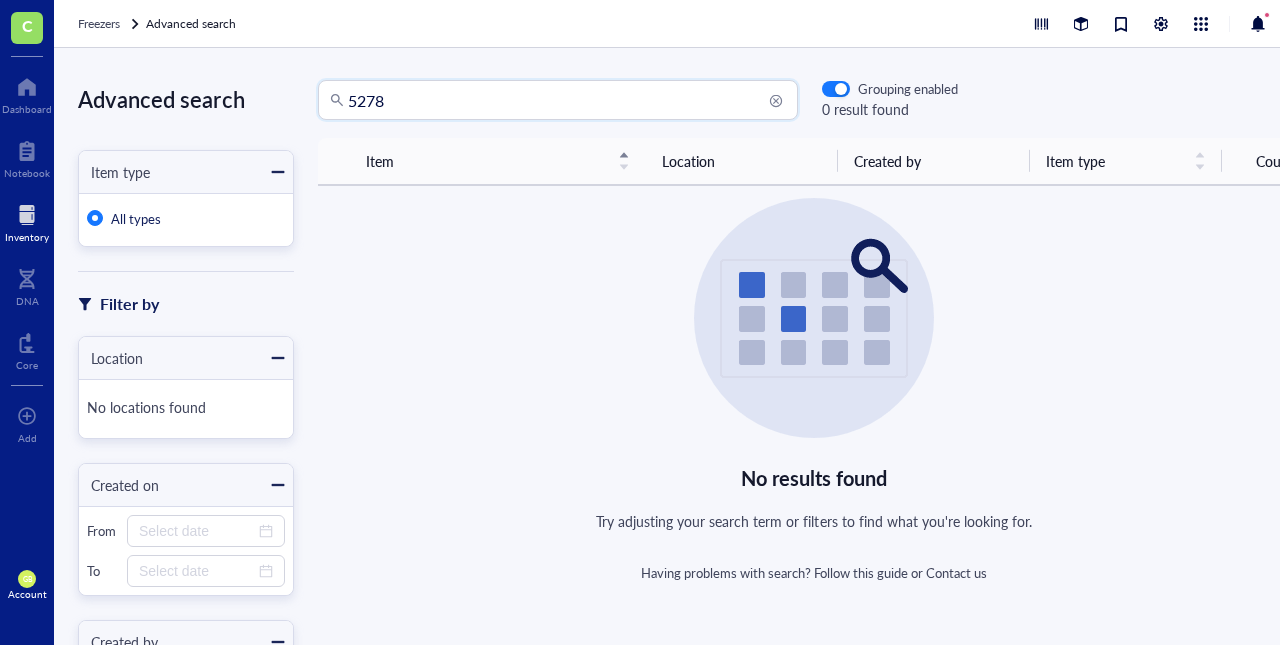 type on "5278" 